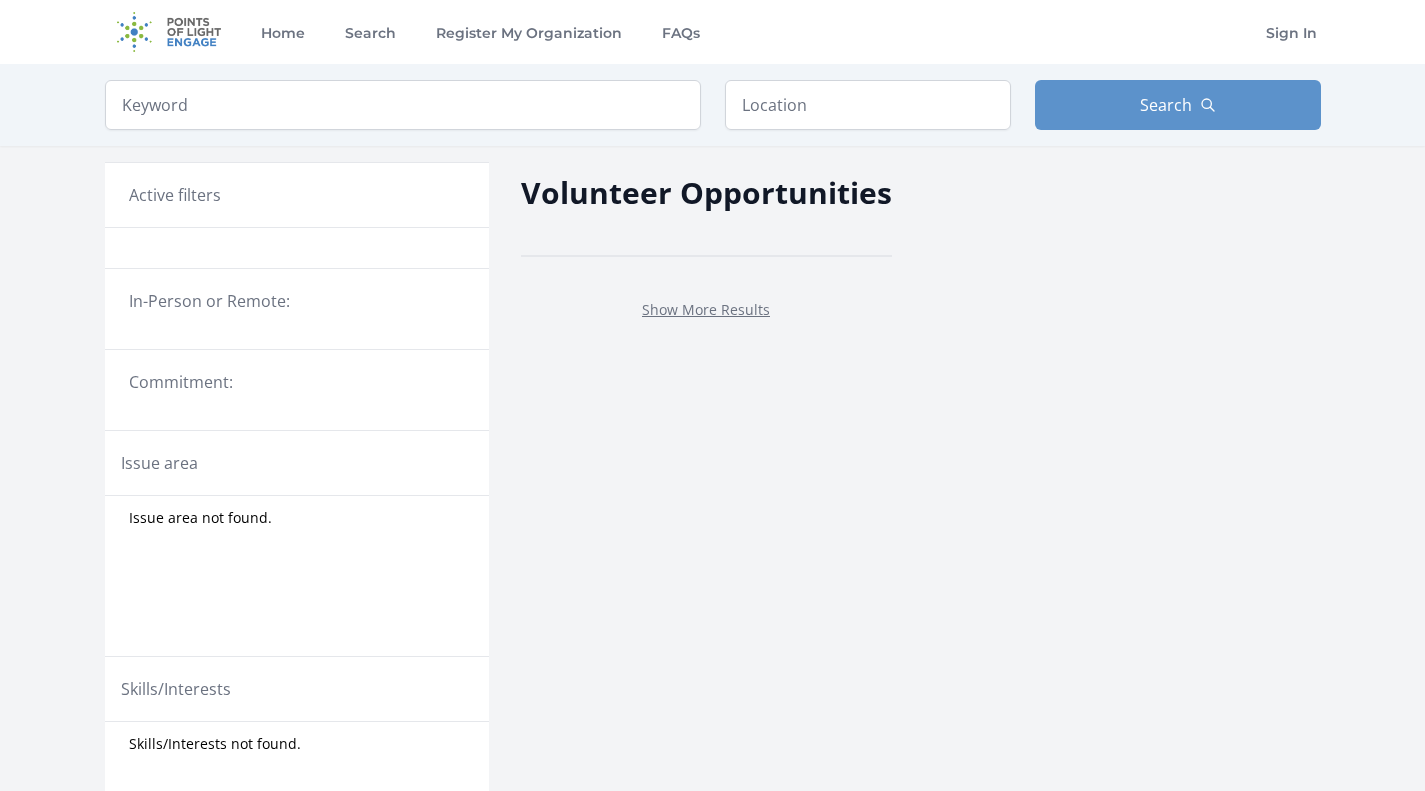 scroll, scrollTop: 0, scrollLeft: 0, axis: both 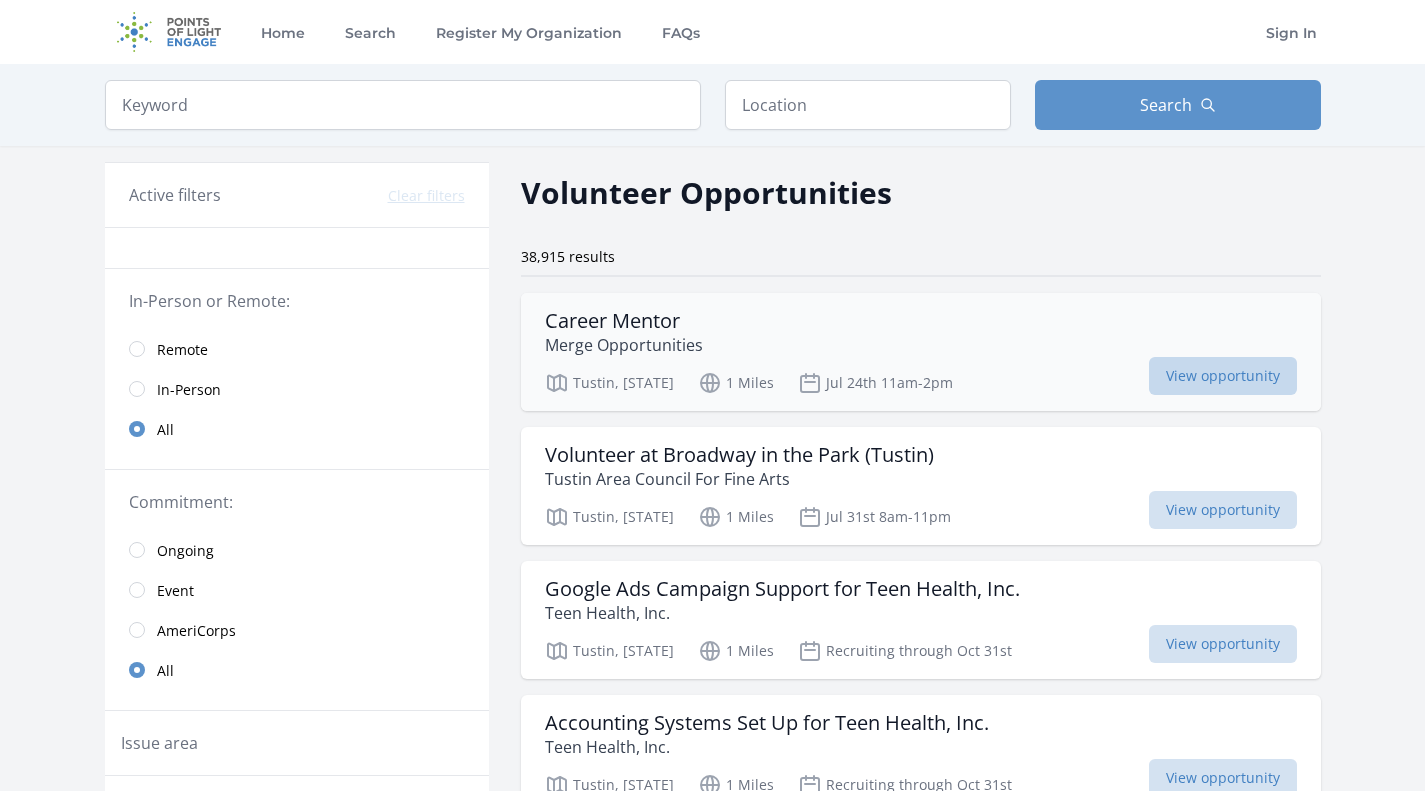 click on "View opportunity" at bounding box center [1223, 376] 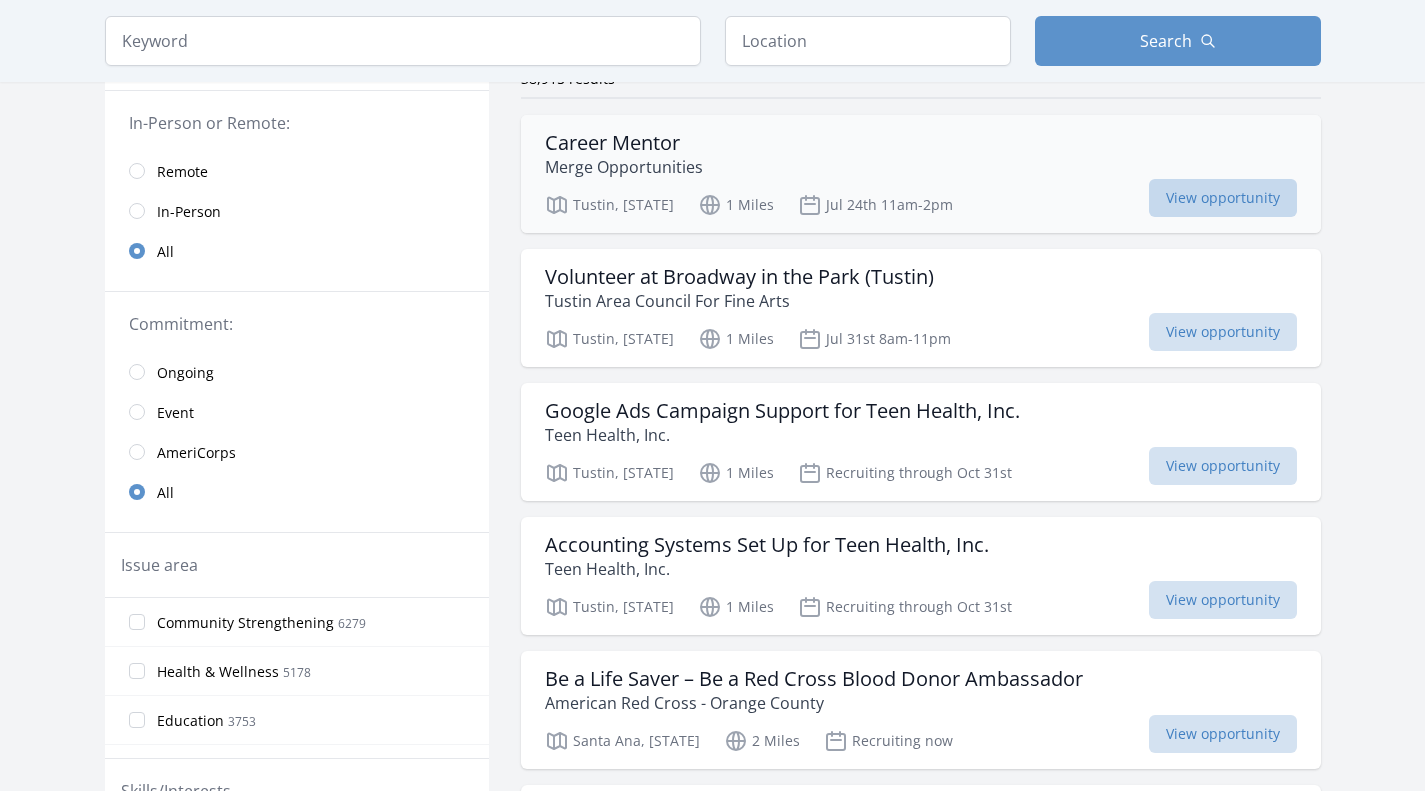scroll, scrollTop: 182, scrollLeft: 0, axis: vertical 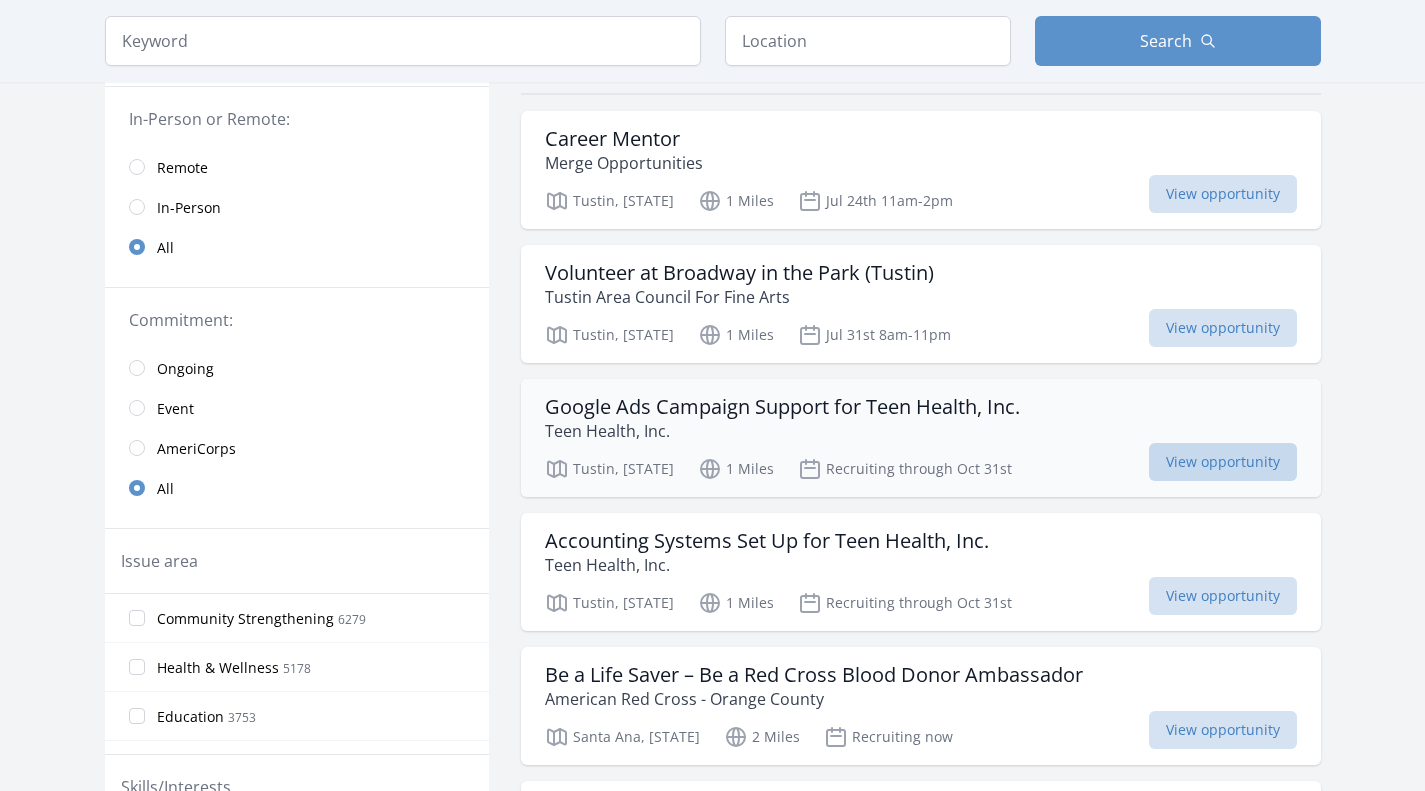 click on "View opportunity" at bounding box center (1223, 462) 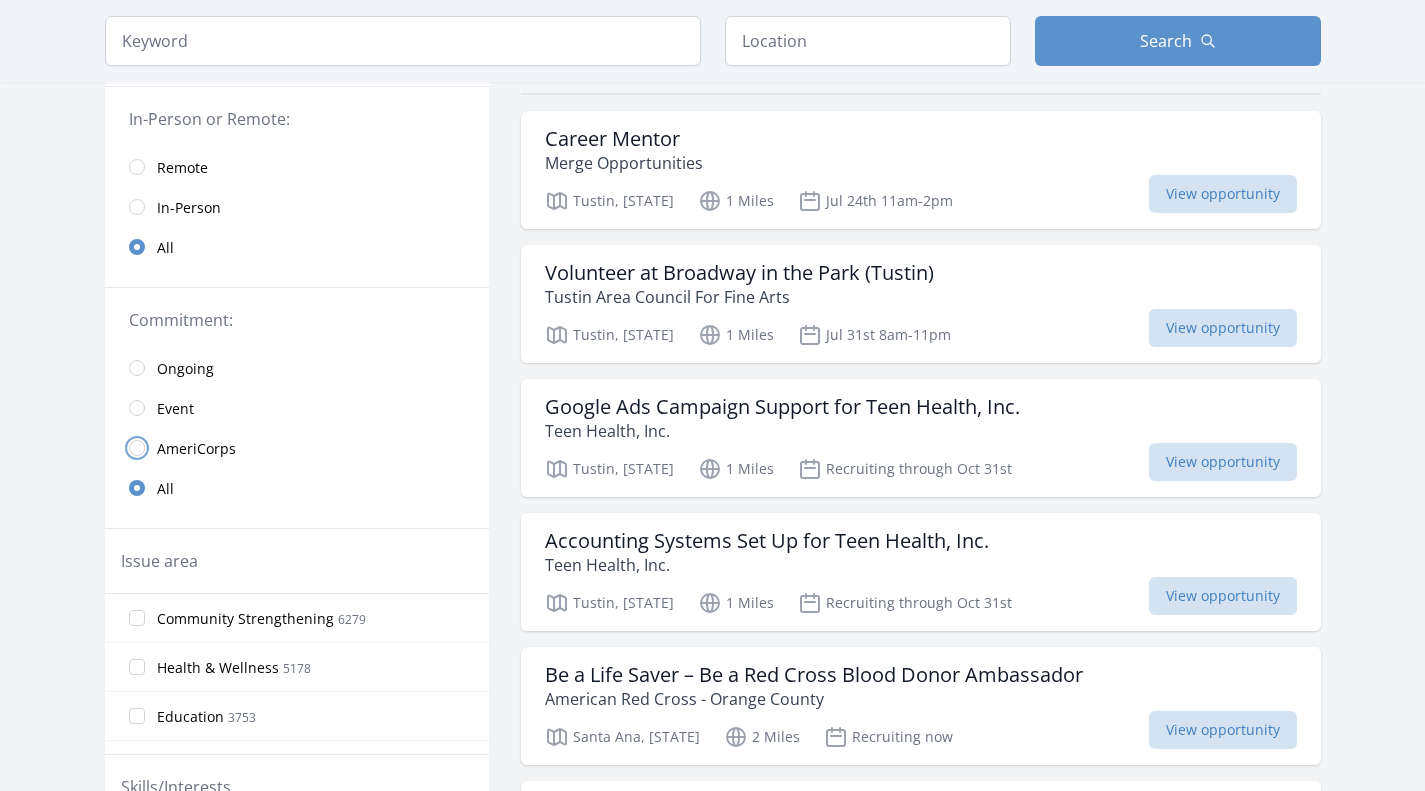 click at bounding box center (137, 448) 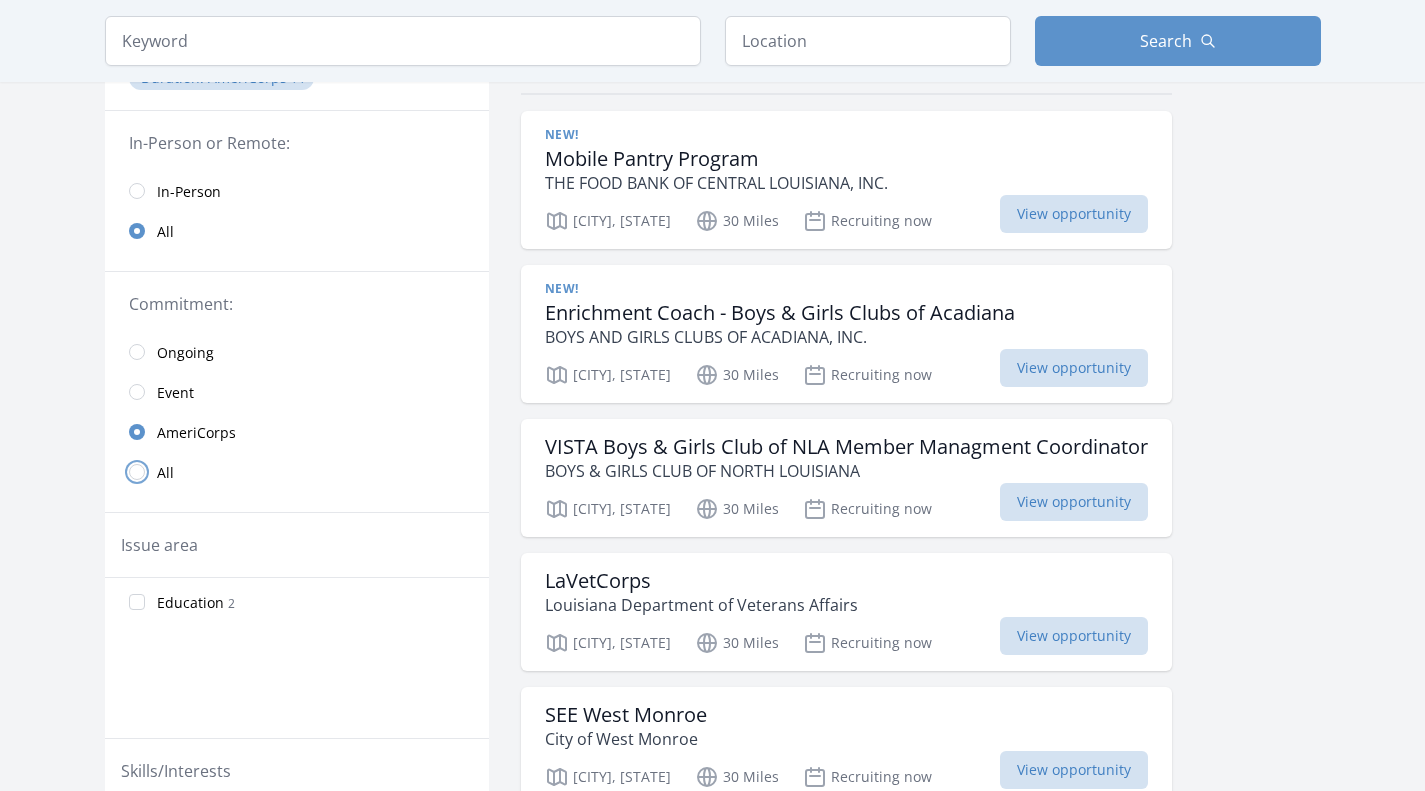 click at bounding box center (137, 472) 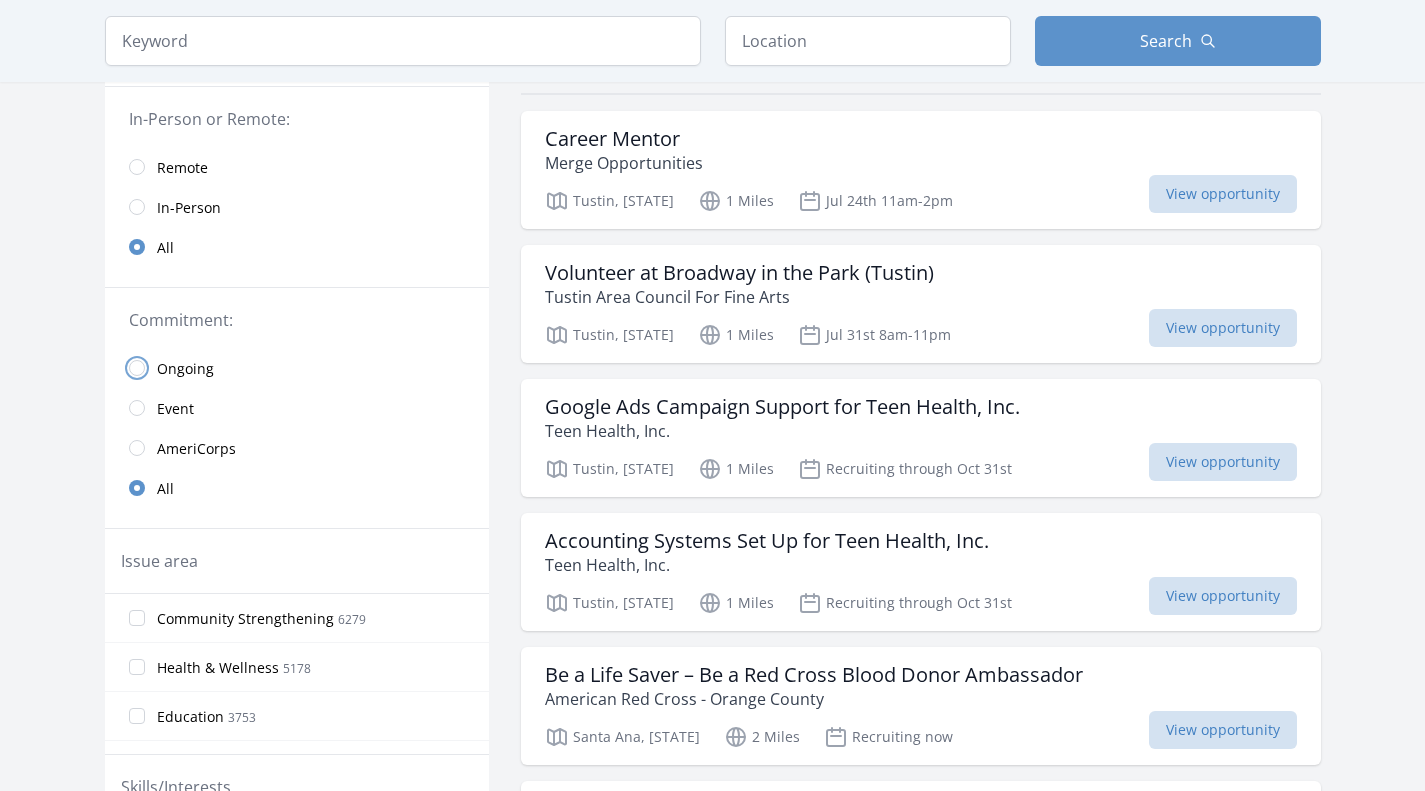 click at bounding box center (137, 368) 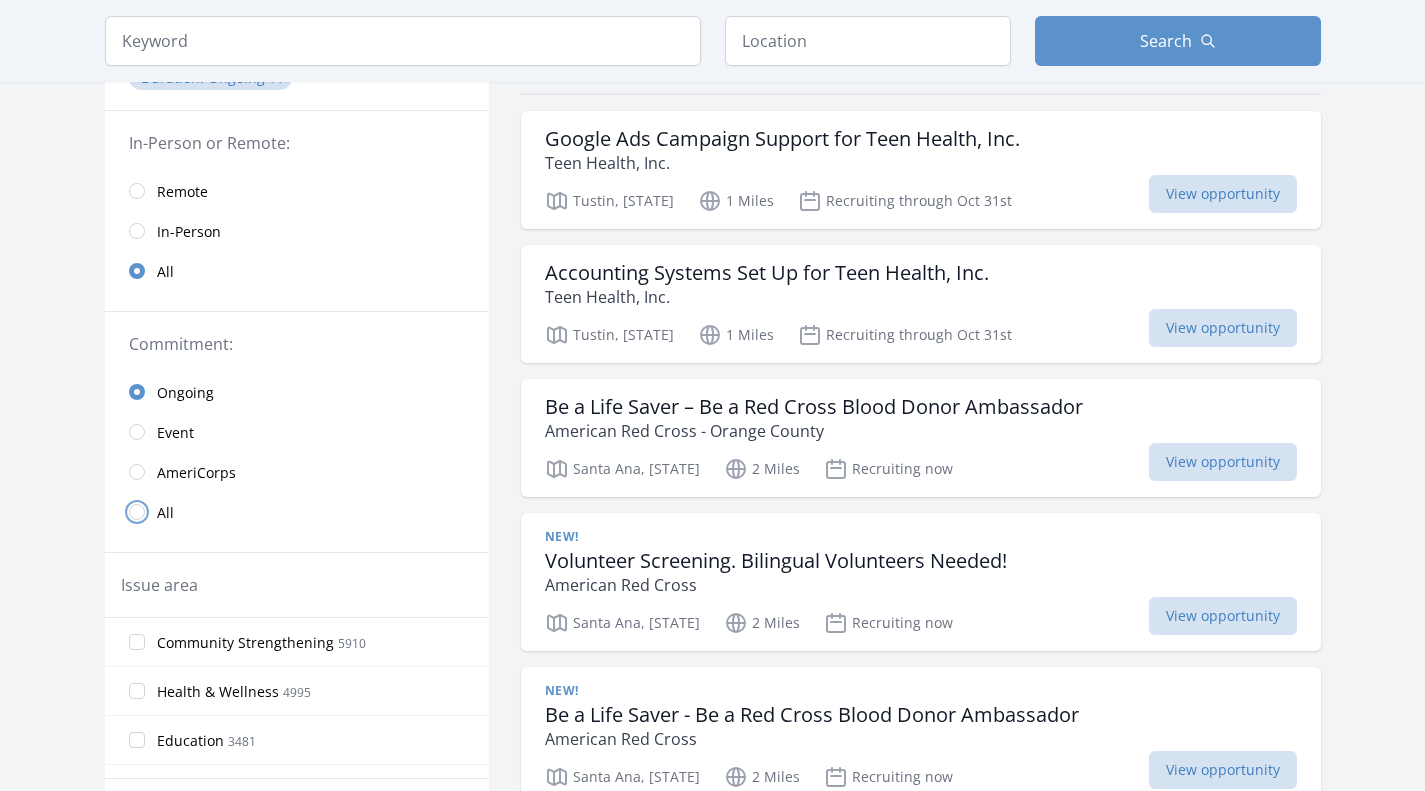 click at bounding box center [137, 512] 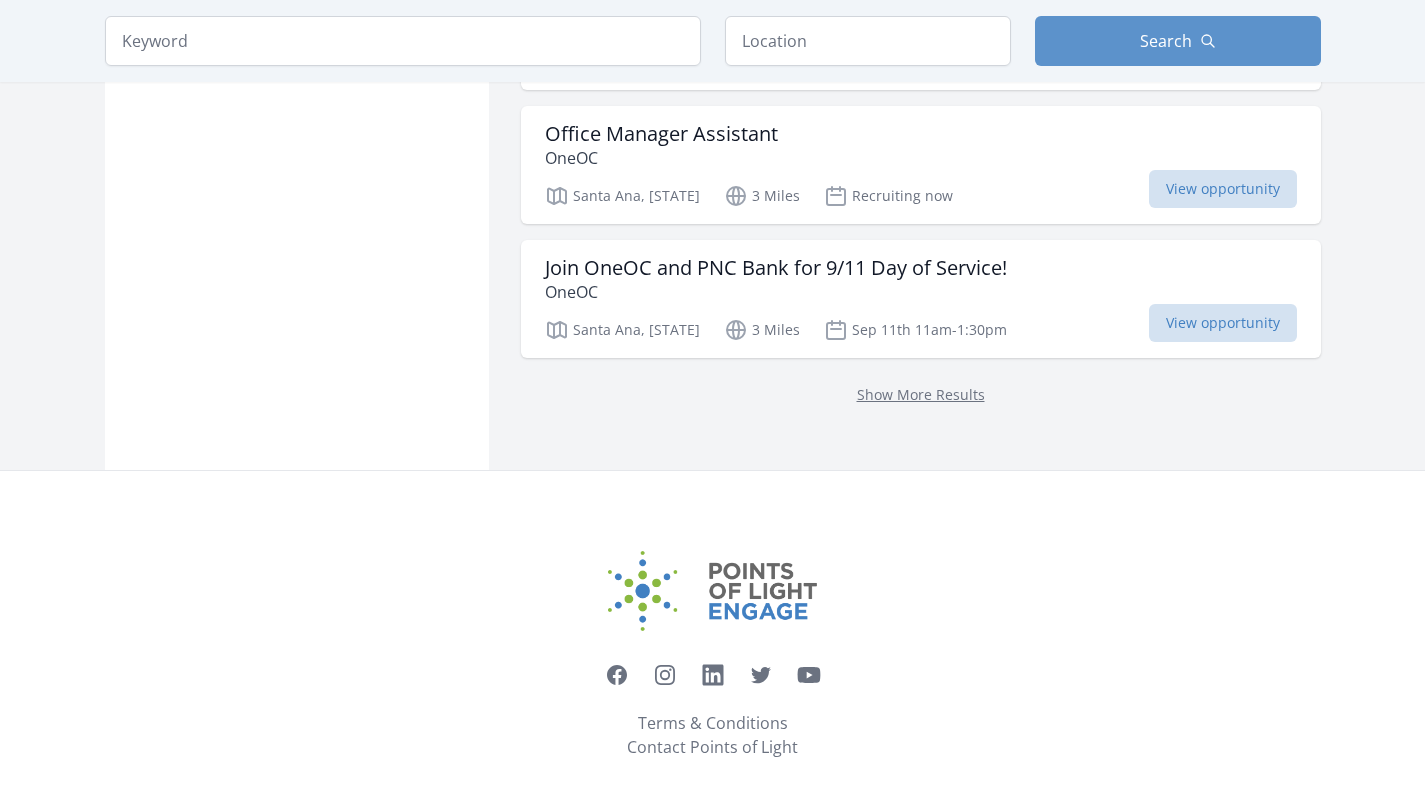 scroll, scrollTop: 2727, scrollLeft: 0, axis: vertical 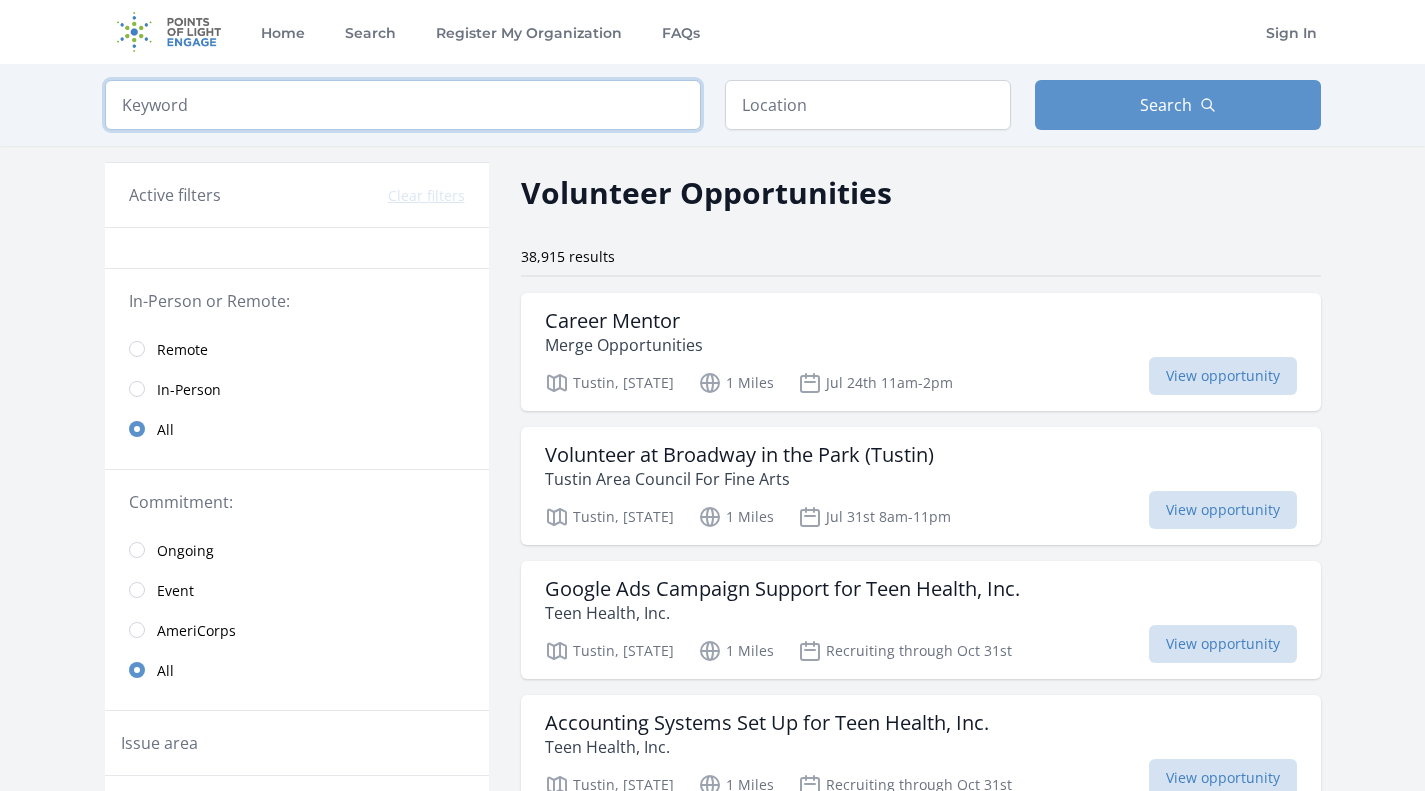 click at bounding box center [403, 105] 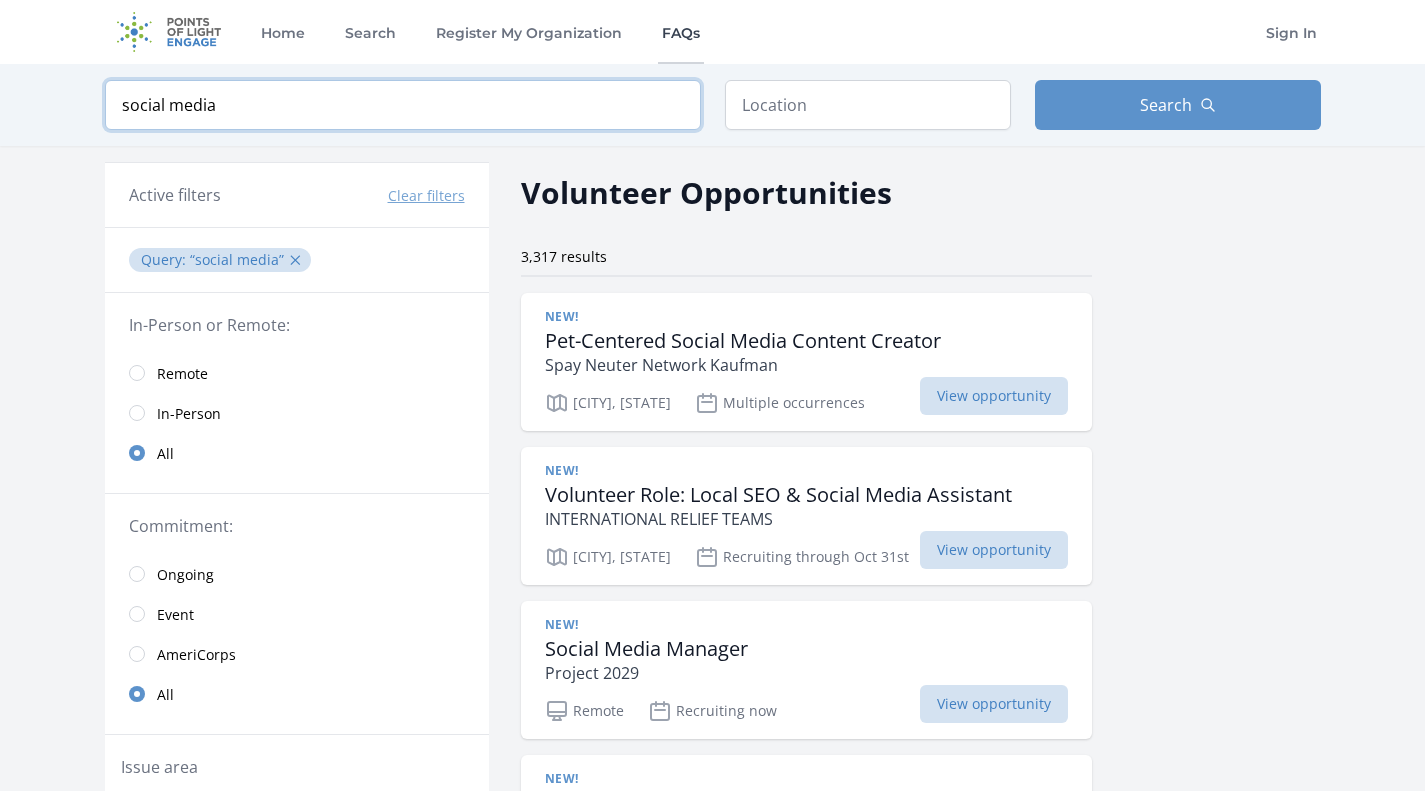 type on "social media" 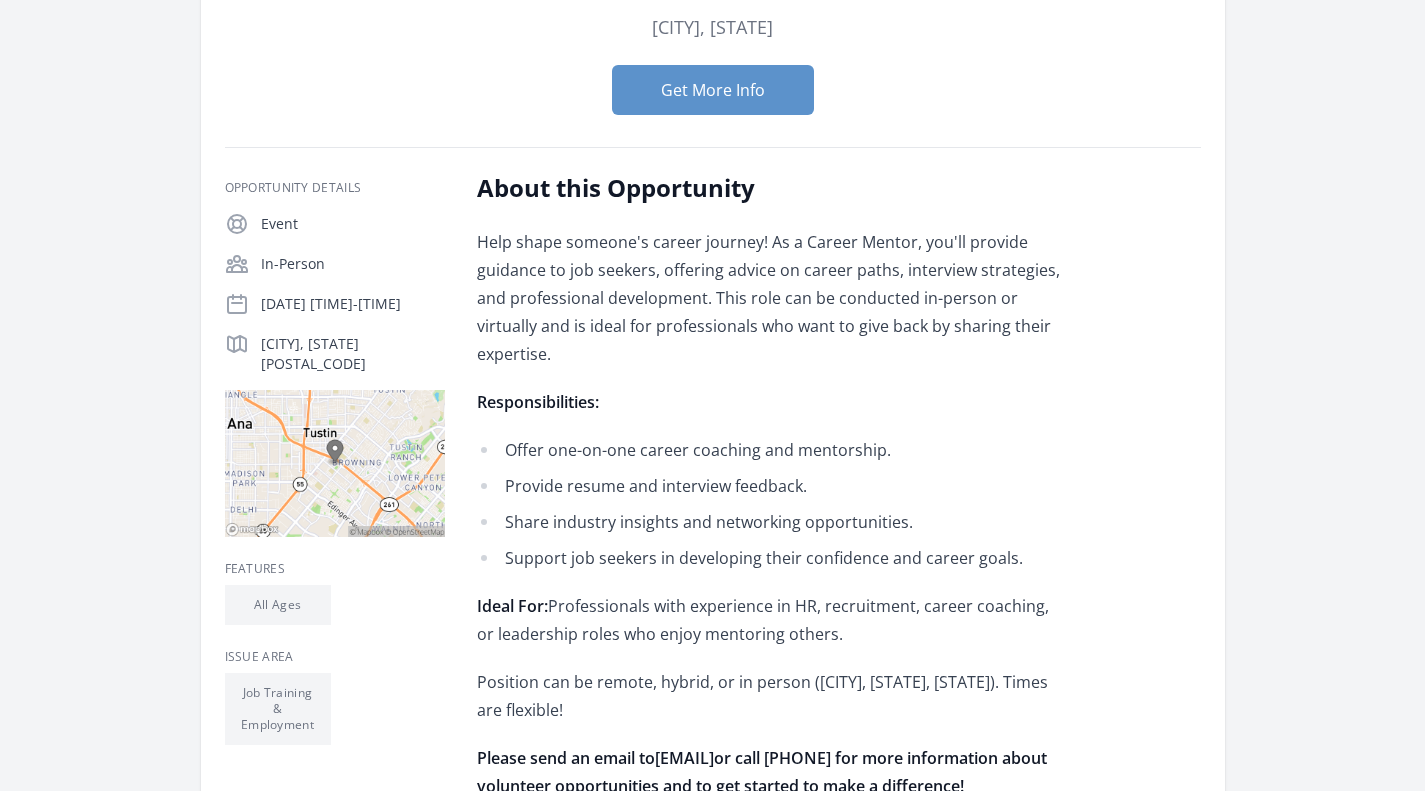 scroll, scrollTop: 0, scrollLeft: 0, axis: both 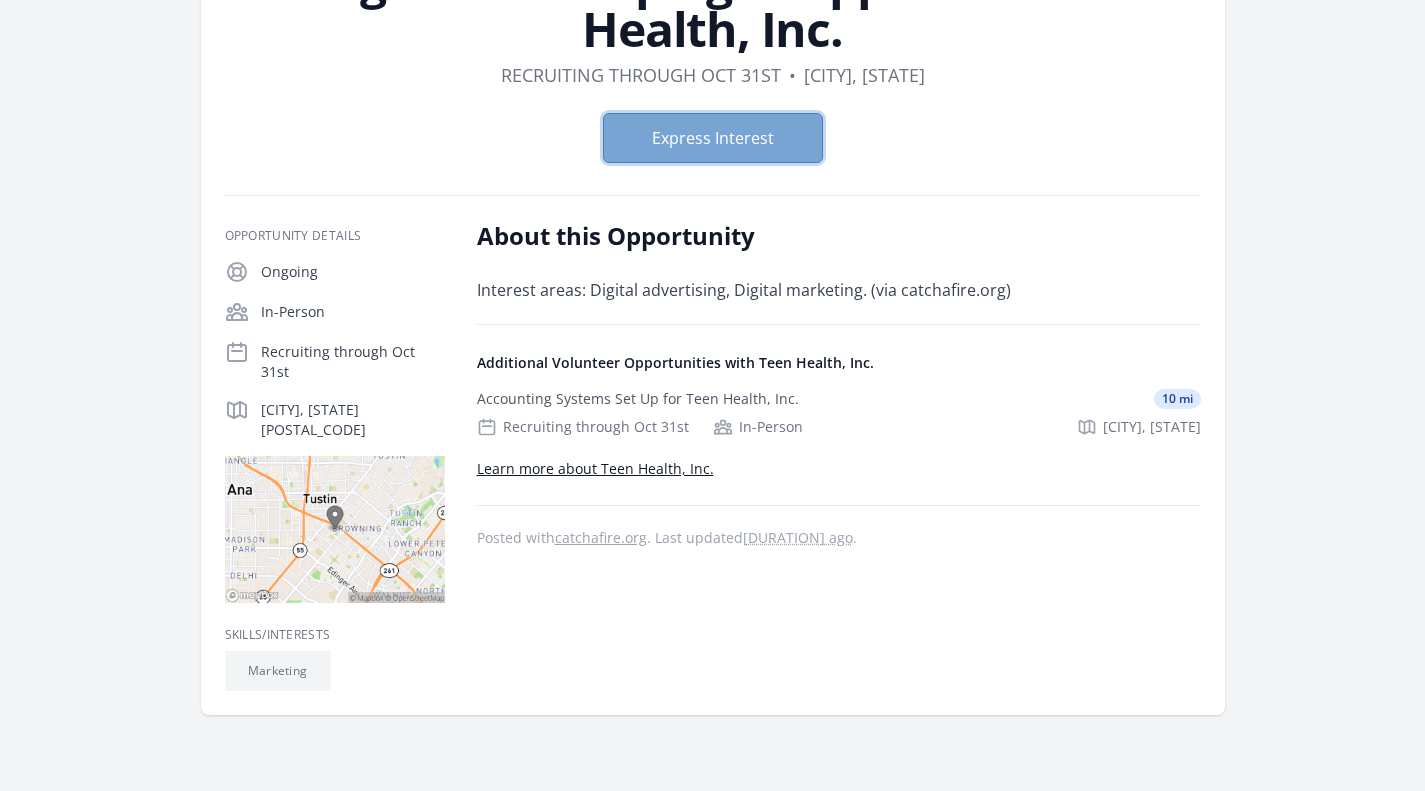 click on "Express Interest" at bounding box center (713, 138) 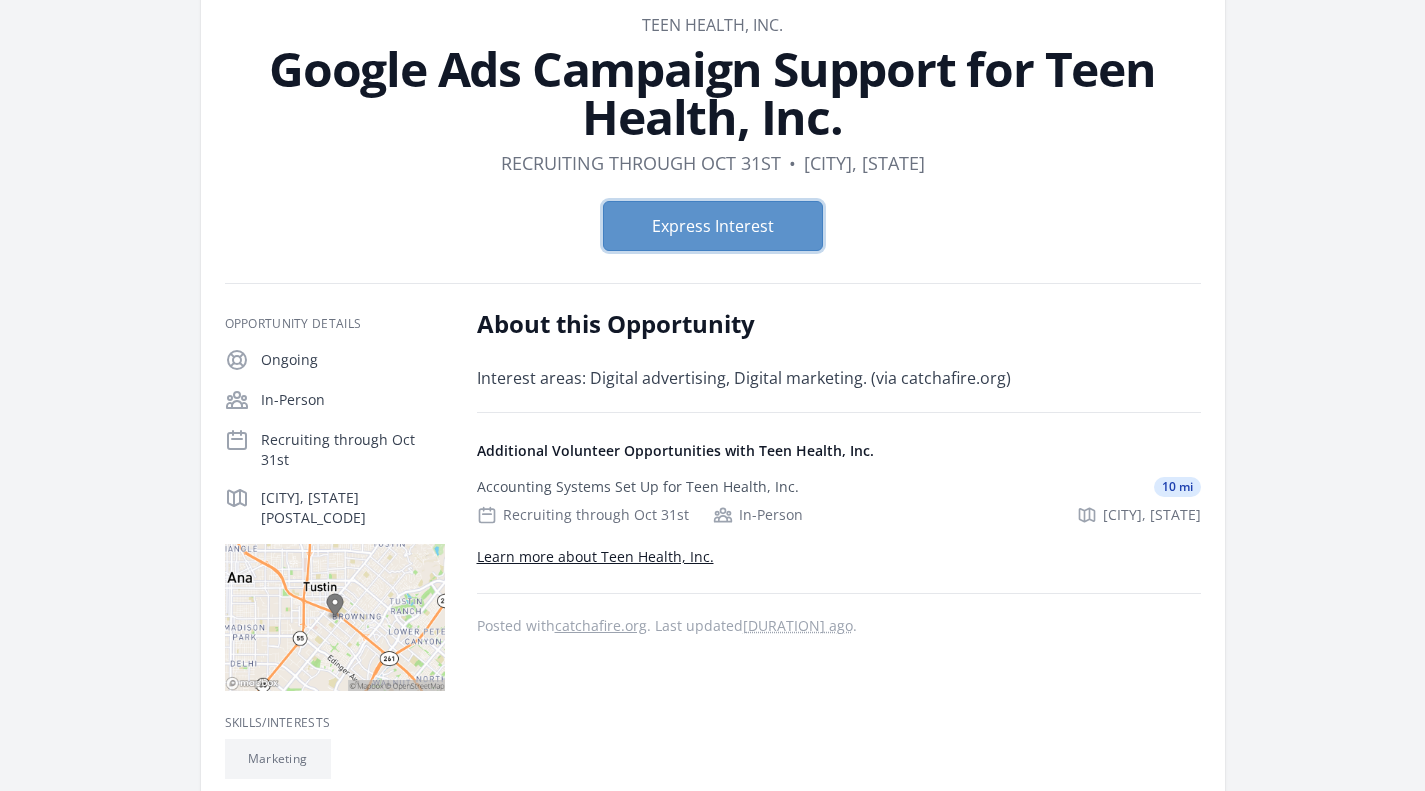 scroll, scrollTop: 0, scrollLeft: 0, axis: both 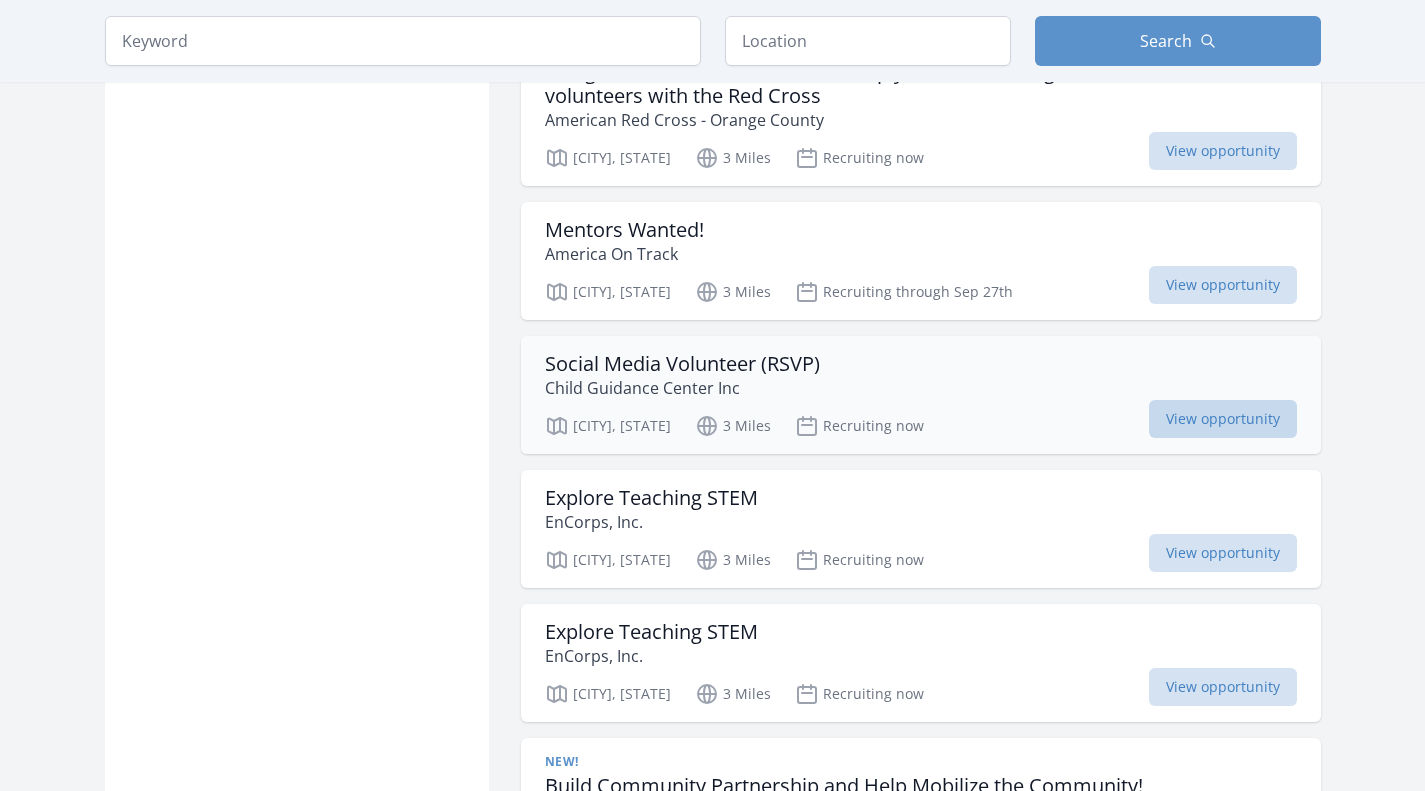 click on "View opportunity" at bounding box center (1223, 419) 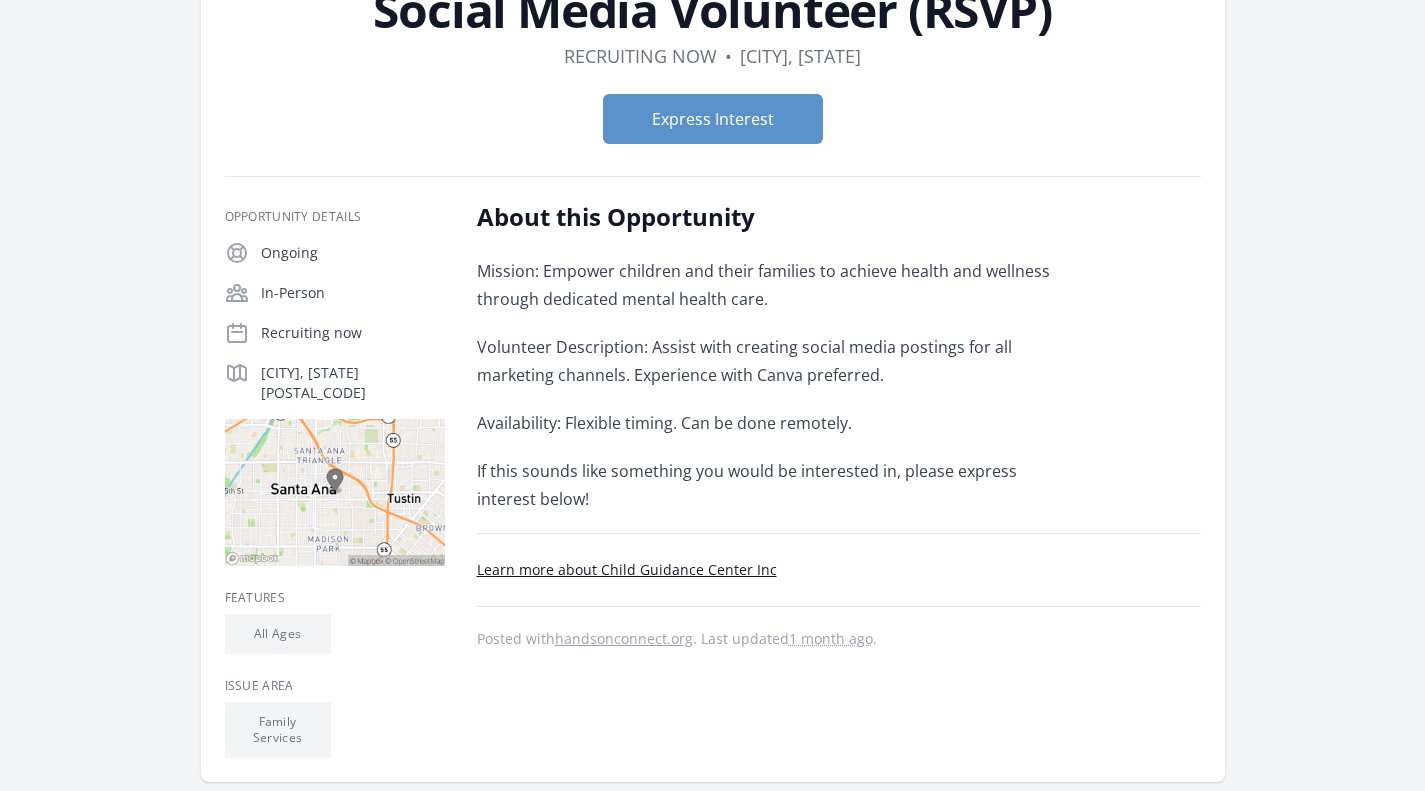 scroll, scrollTop: 168, scrollLeft: 0, axis: vertical 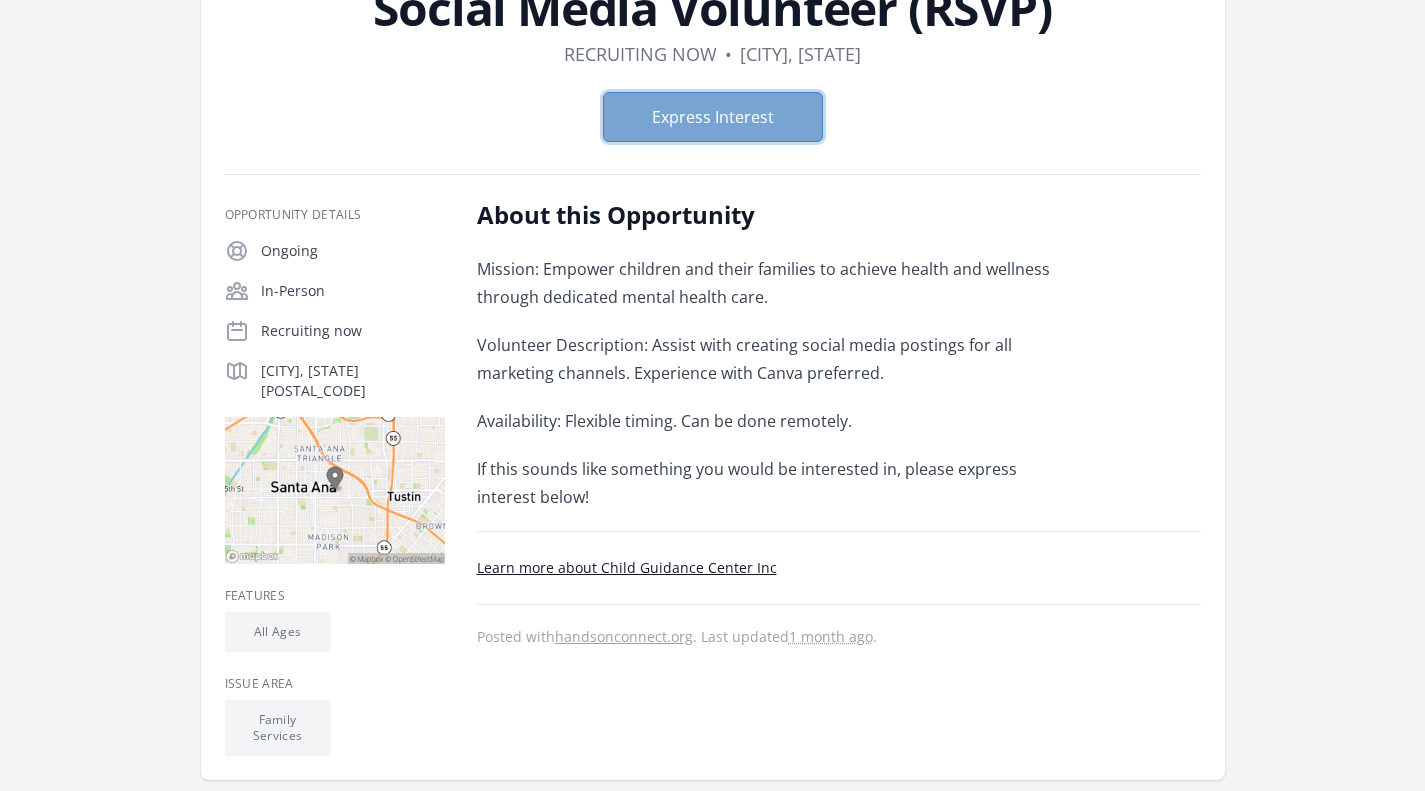 click on "Express Interest" at bounding box center (713, 117) 